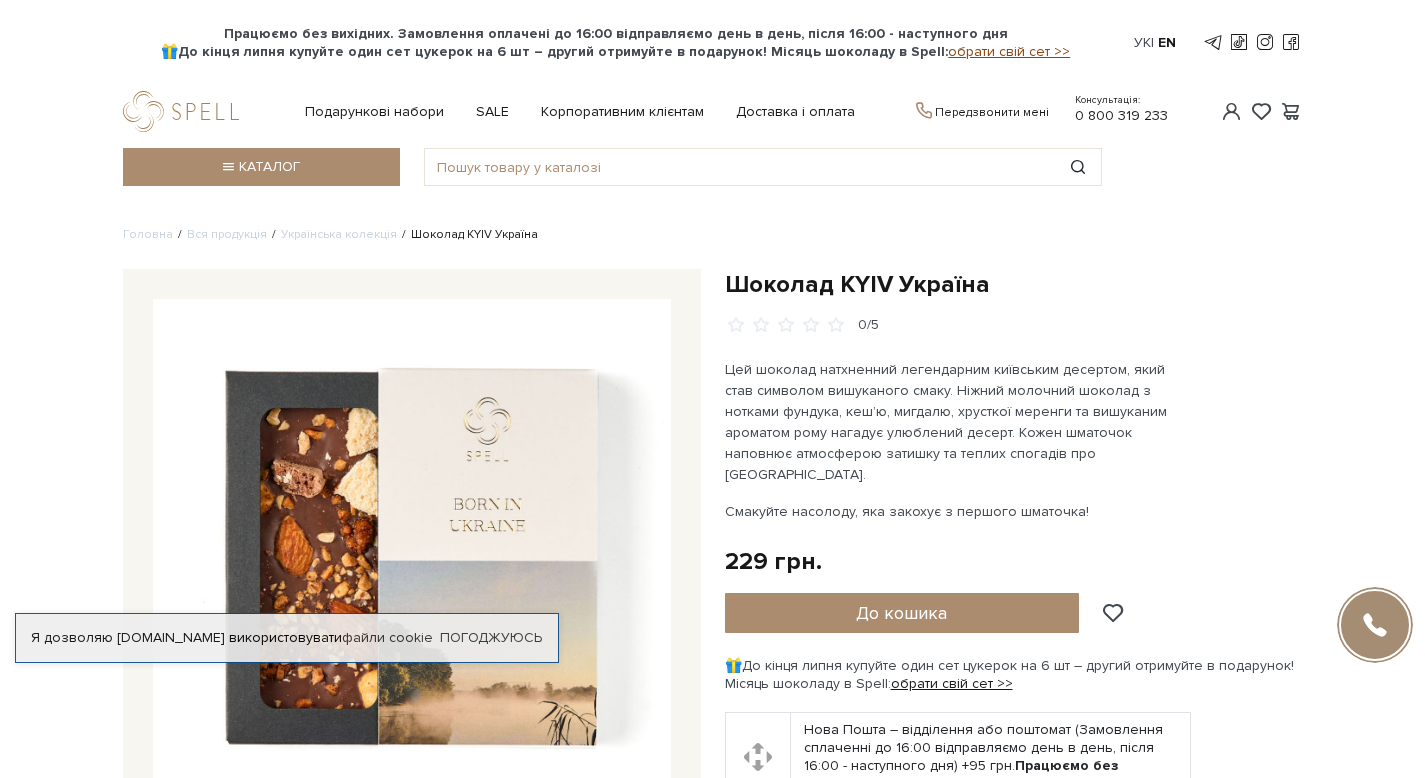 scroll, scrollTop: 0, scrollLeft: 0, axis: both 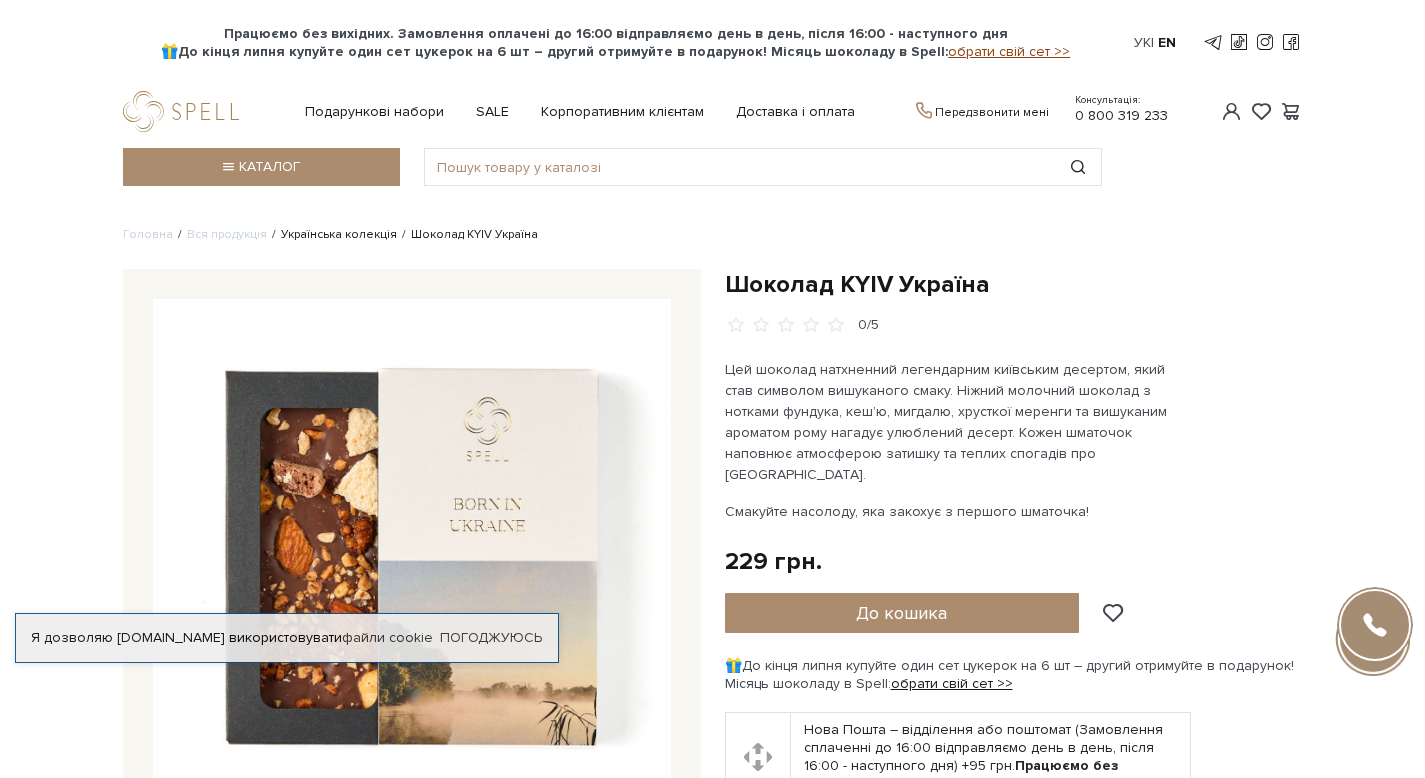 click on "Українська колекція" at bounding box center (339, 234) 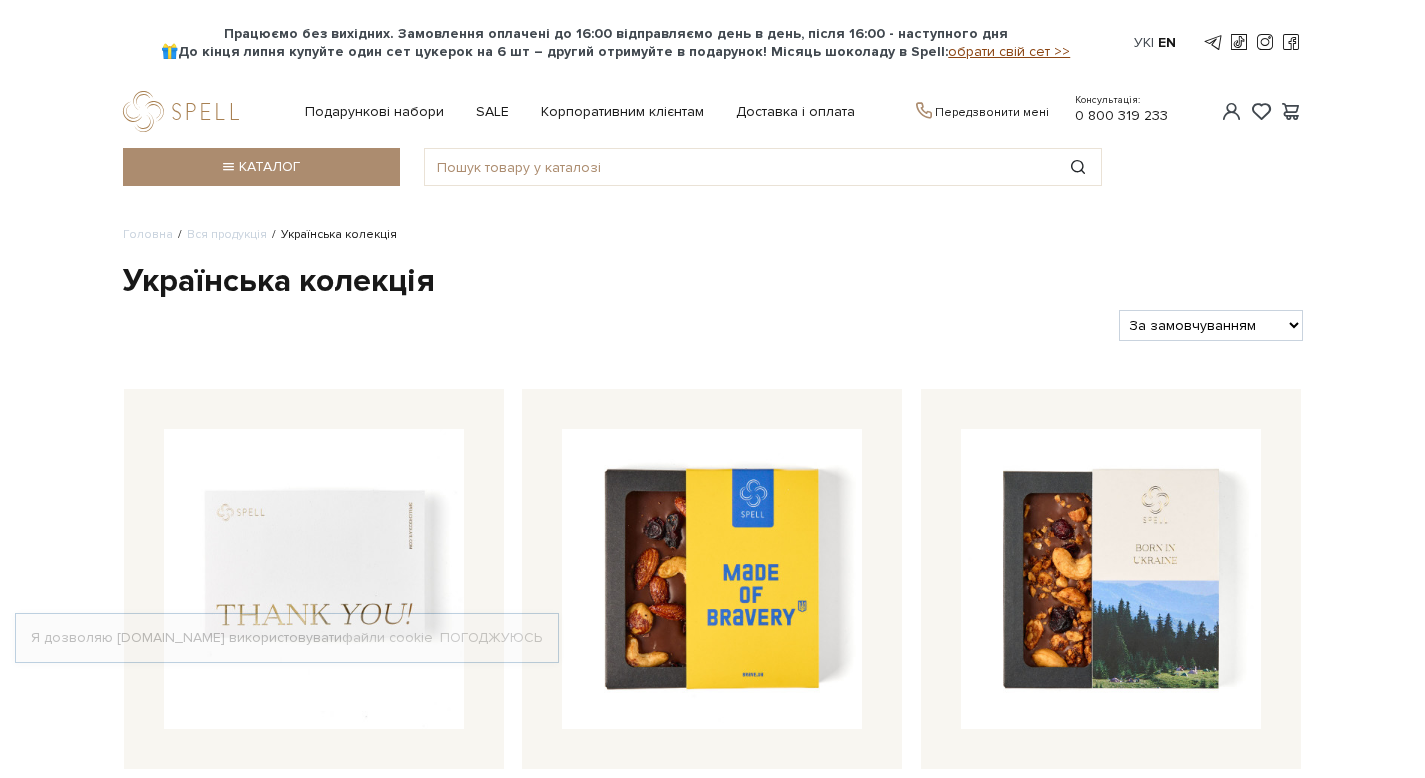scroll, scrollTop: 0, scrollLeft: 0, axis: both 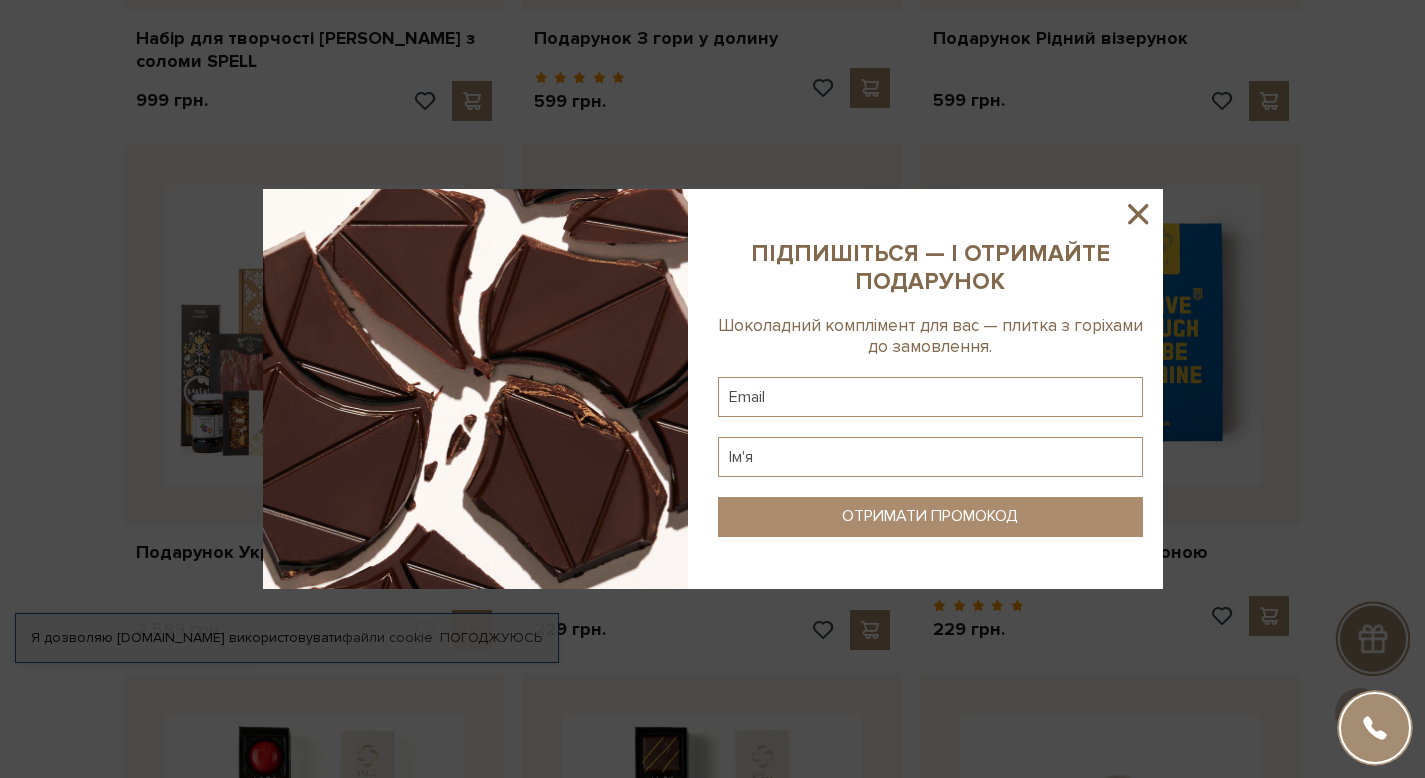 click 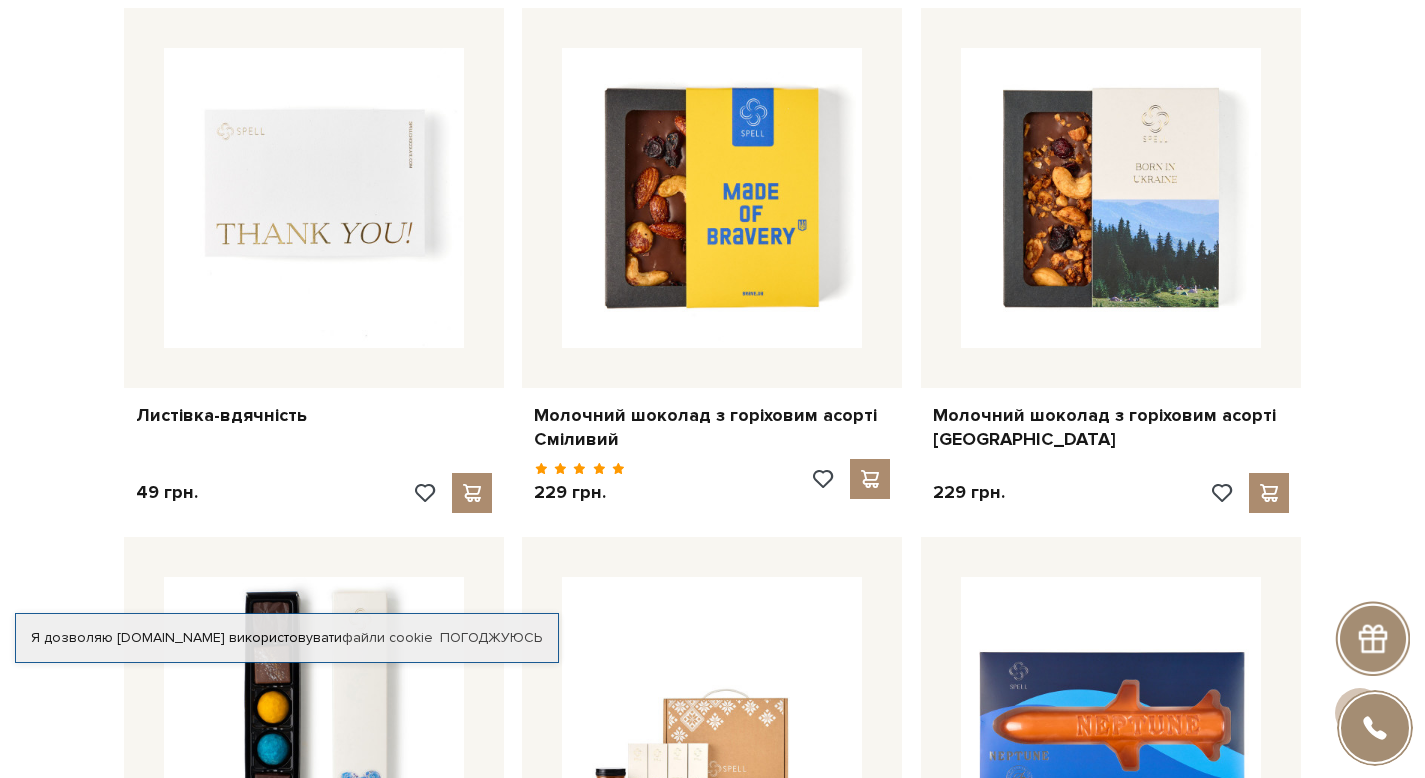 scroll, scrollTop: 366, scrollLeft: 0, axis: vertical 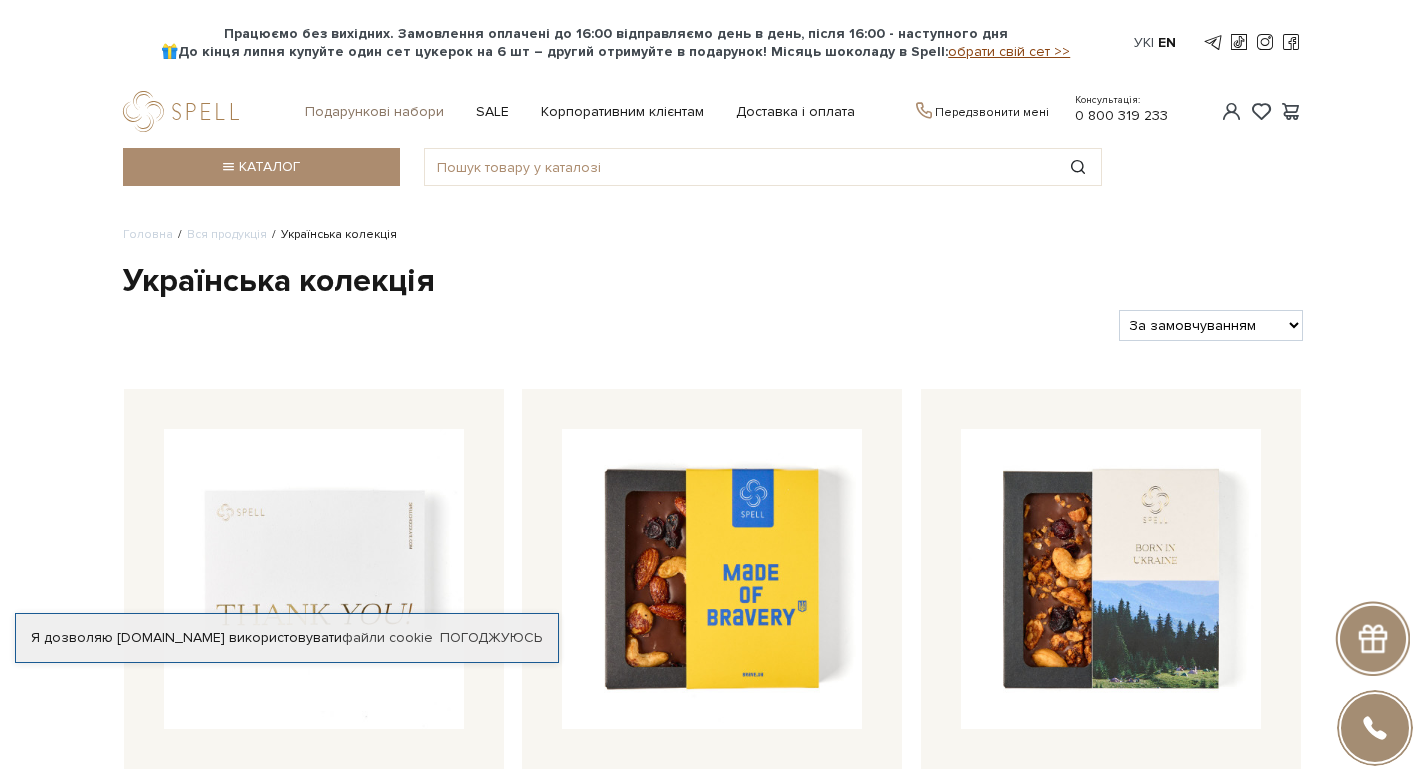click on "Подарункові набори" at bounding box center [374, 112] 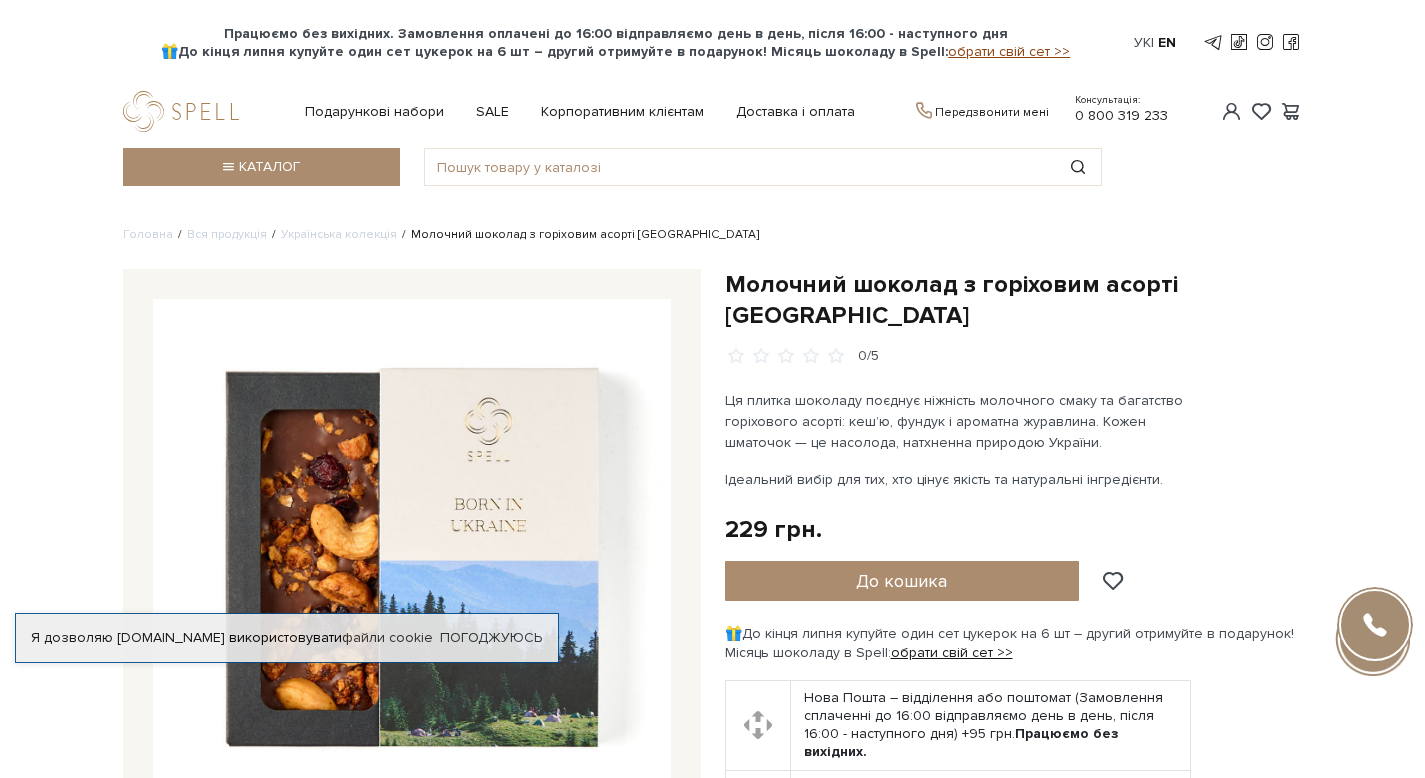 scroll, scrollTop: 0, scrollLeft: 0, axis: both 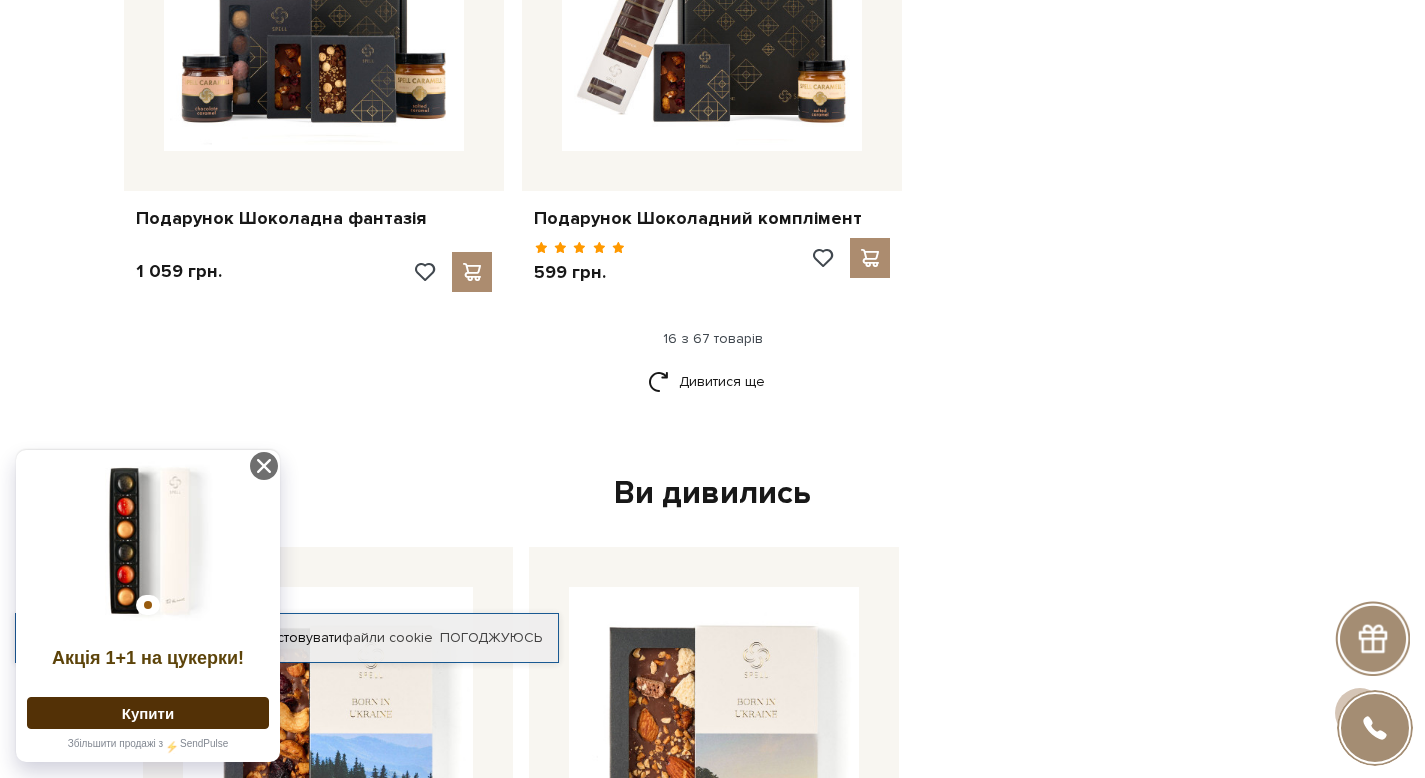 click on "Ви дивились" at bounding box center (713, 494) 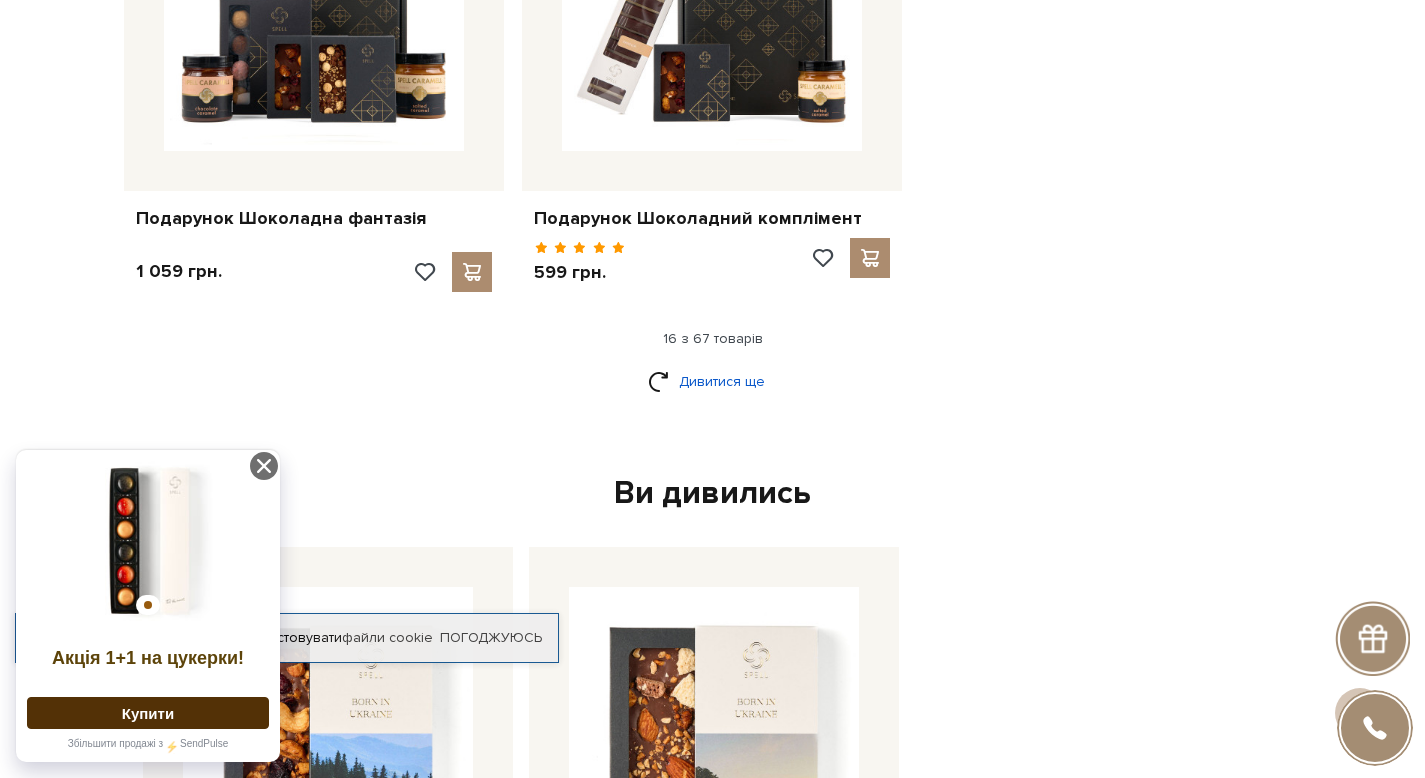 click on "Дивитися ще" at bounding box center (713, 381) 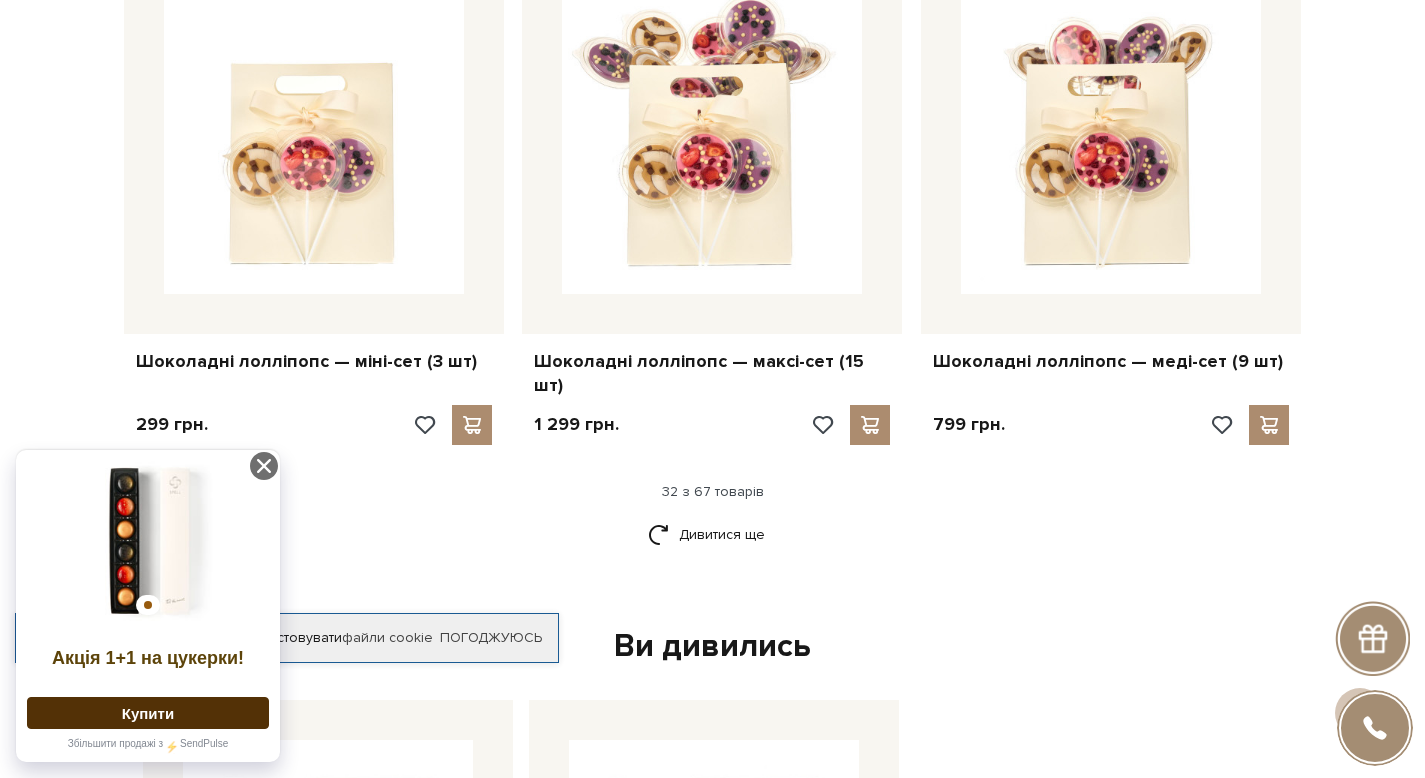 scroll, scrollTop: 5587, scrollLeft: 0, axis: vertical 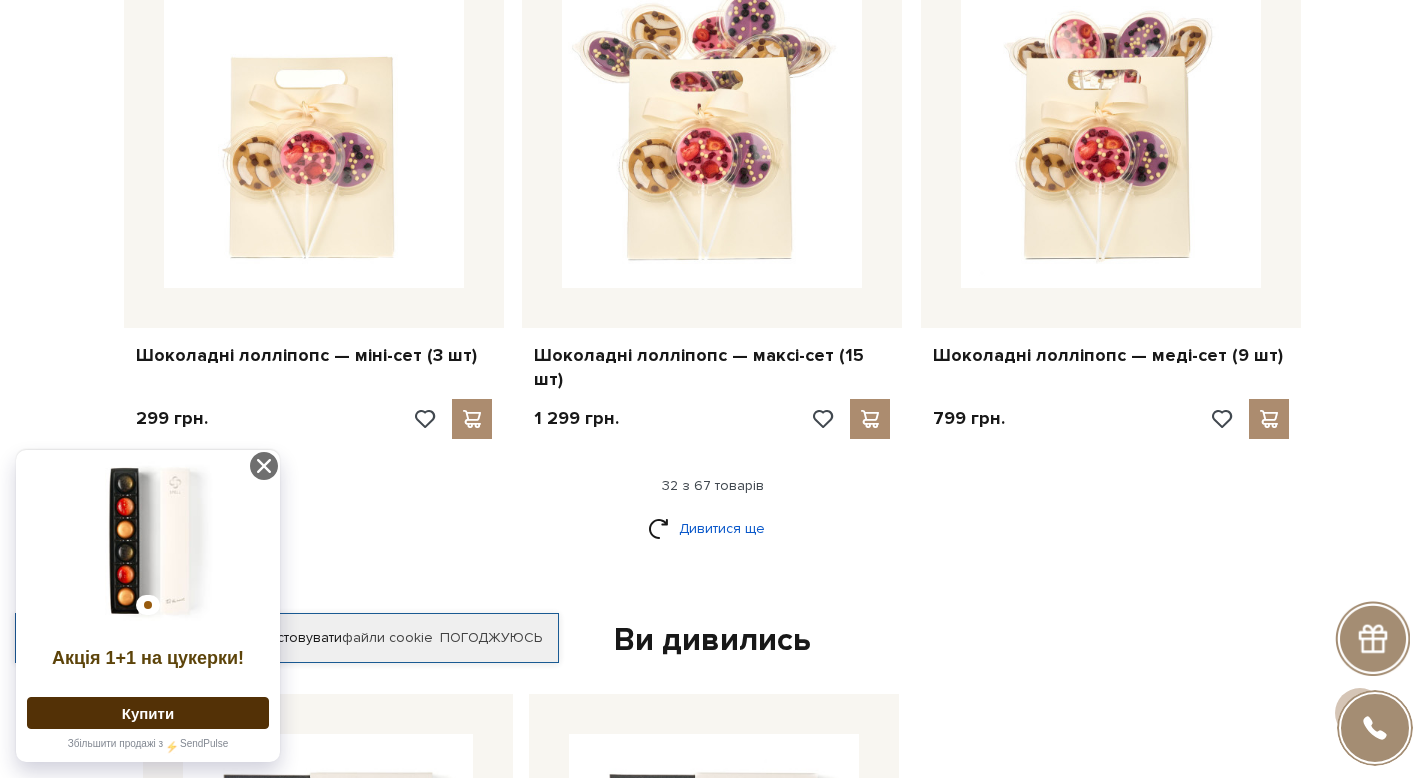 click on "Дивитися ще" at bounding box center [713, 528] 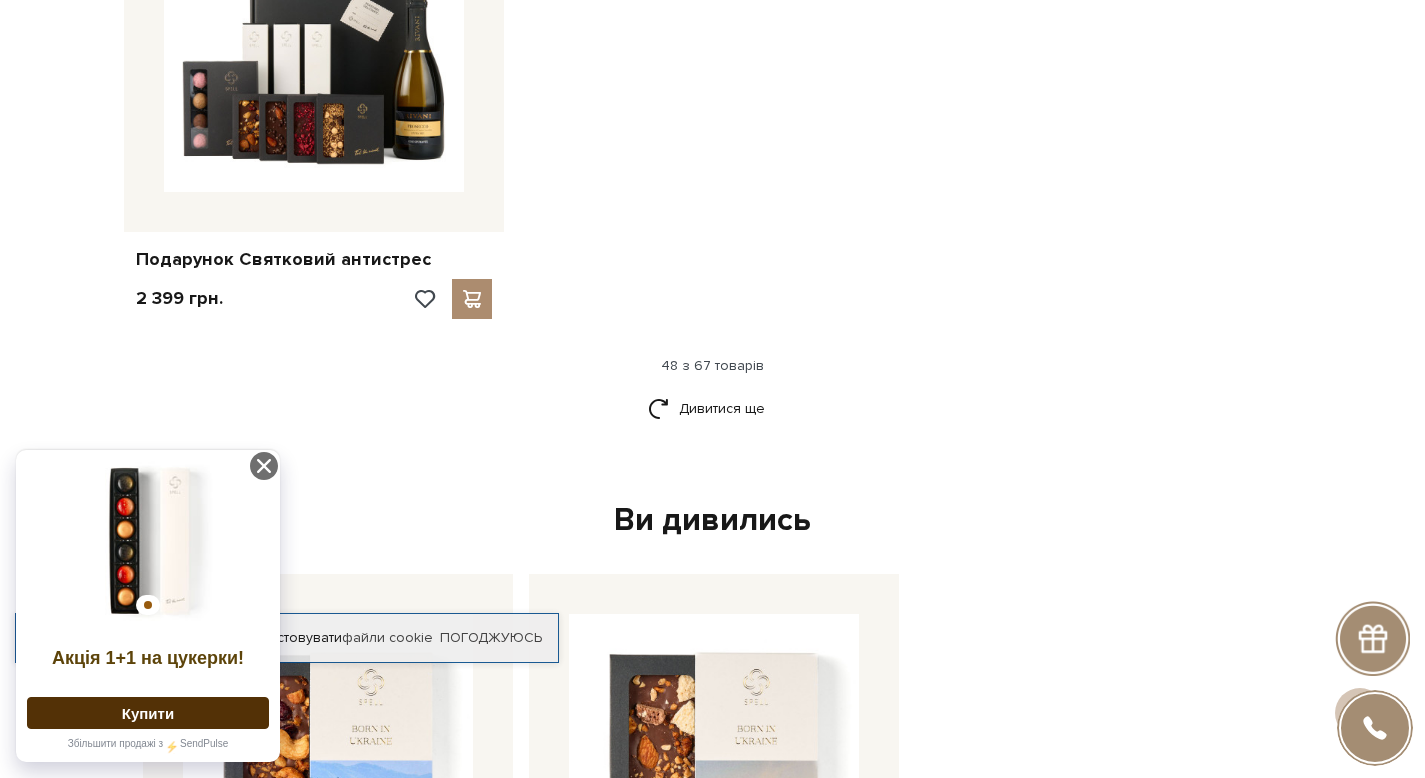 scroll, scrollTop: 8812, scrollLeft: 0, axis: vertical 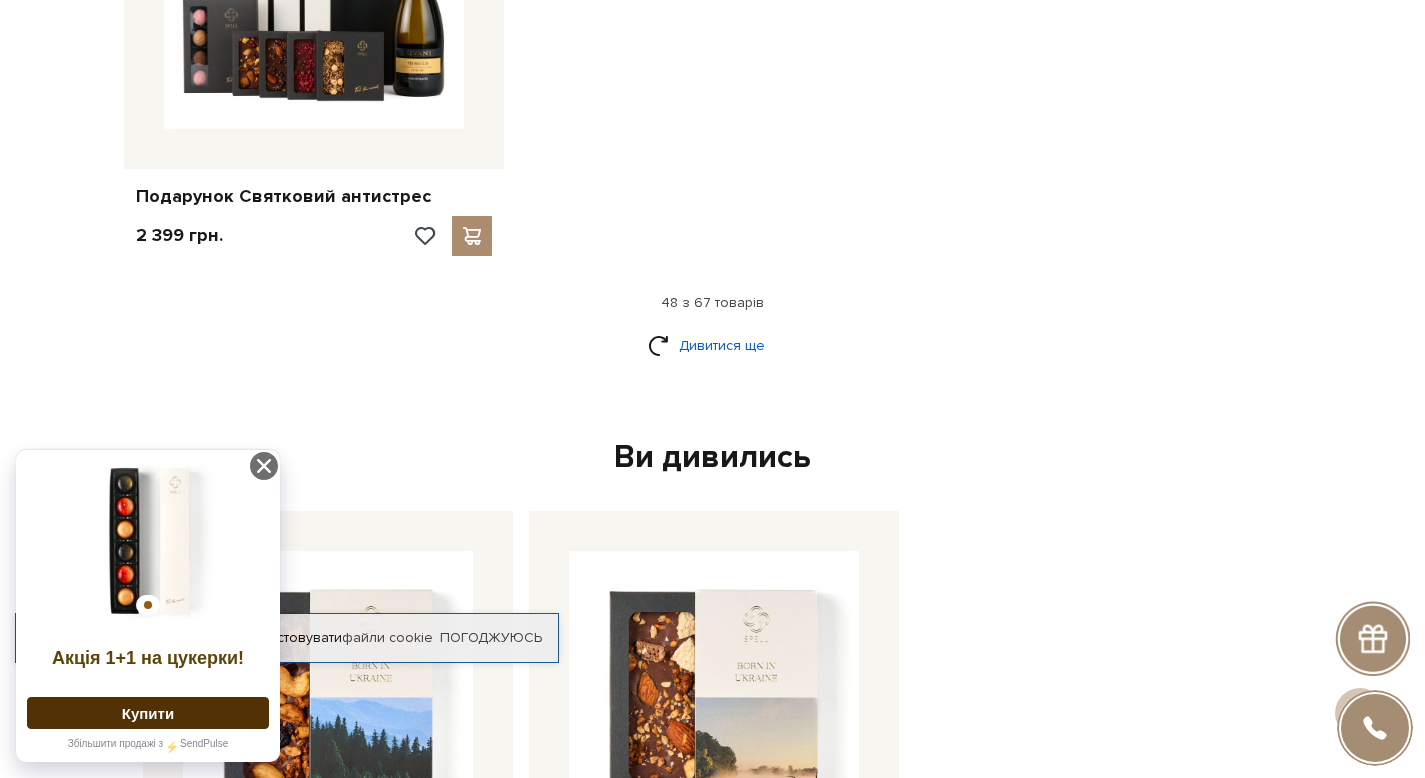 click on "Дивитися ще" at bounding box center [713, 345] 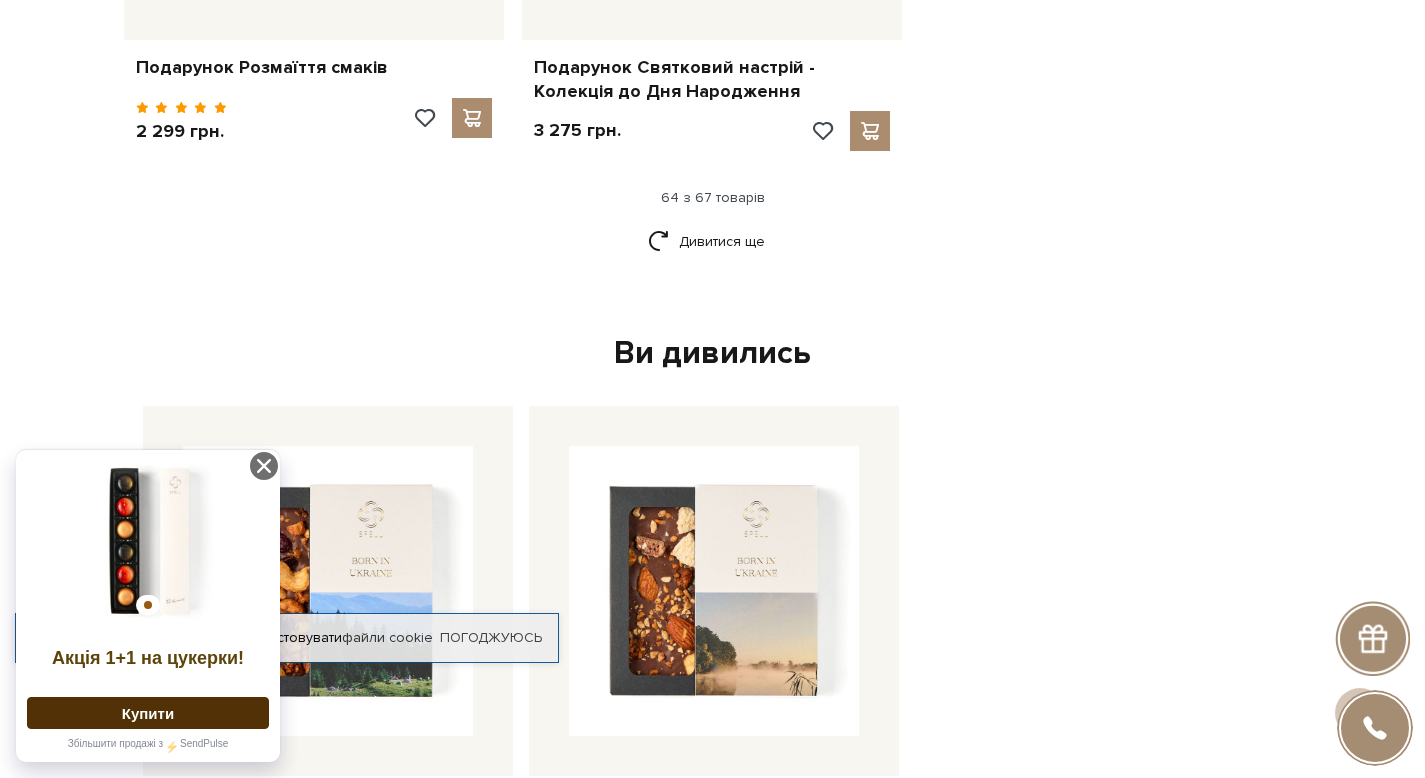scroll, scrollTop: 11449, scrollLeft: 0, axis: vertical 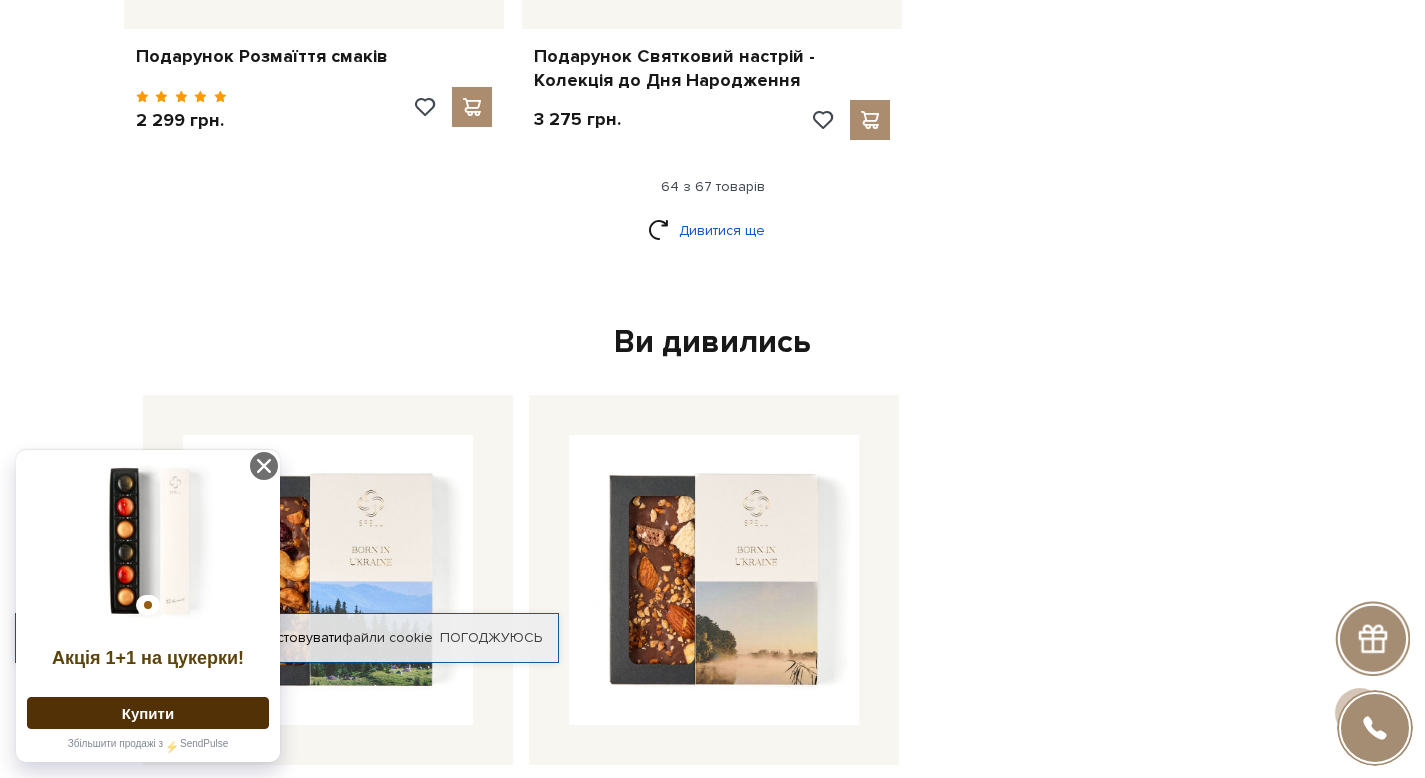 click on "Дивитися ще" at bounding box center [713, 230] 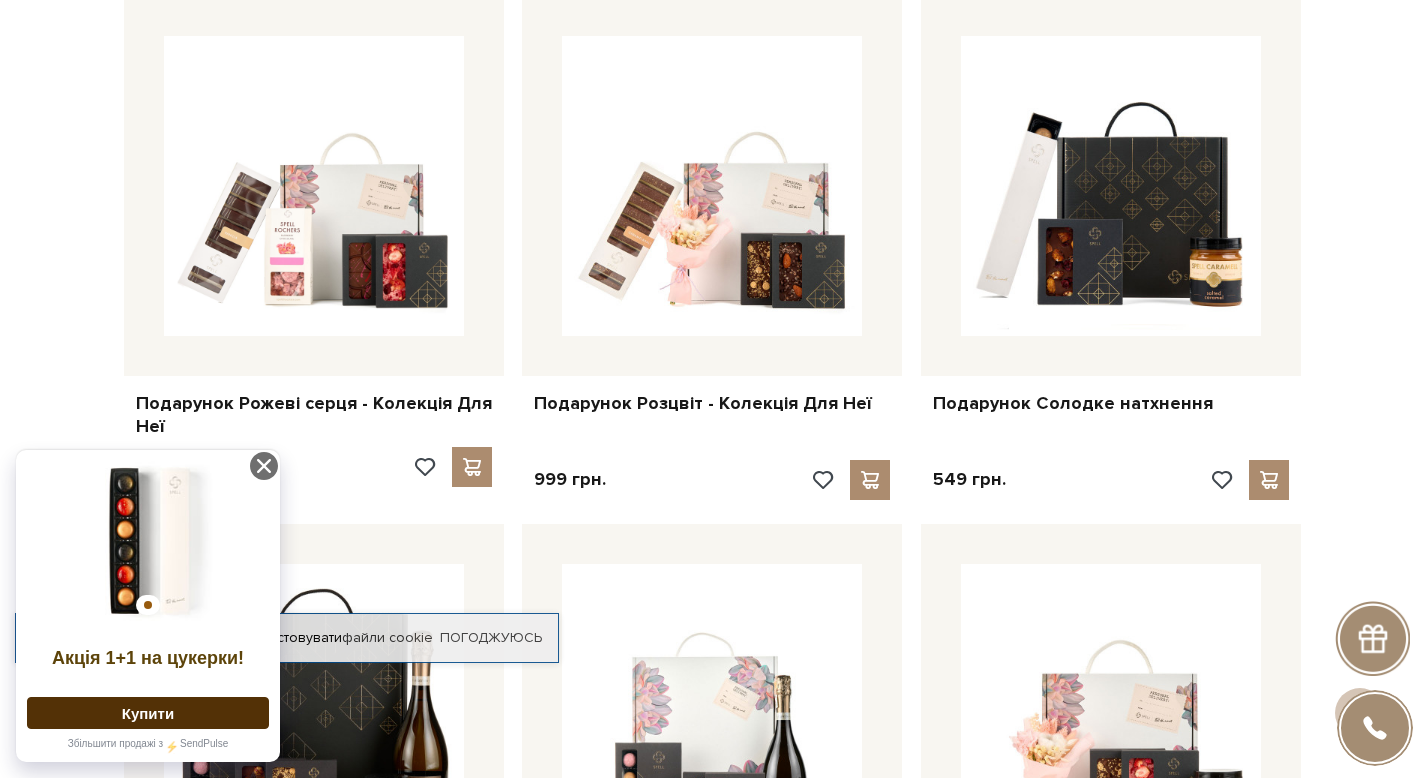 scroll, scrollTop: 1919, scrollLeft: 0, axis: vertical 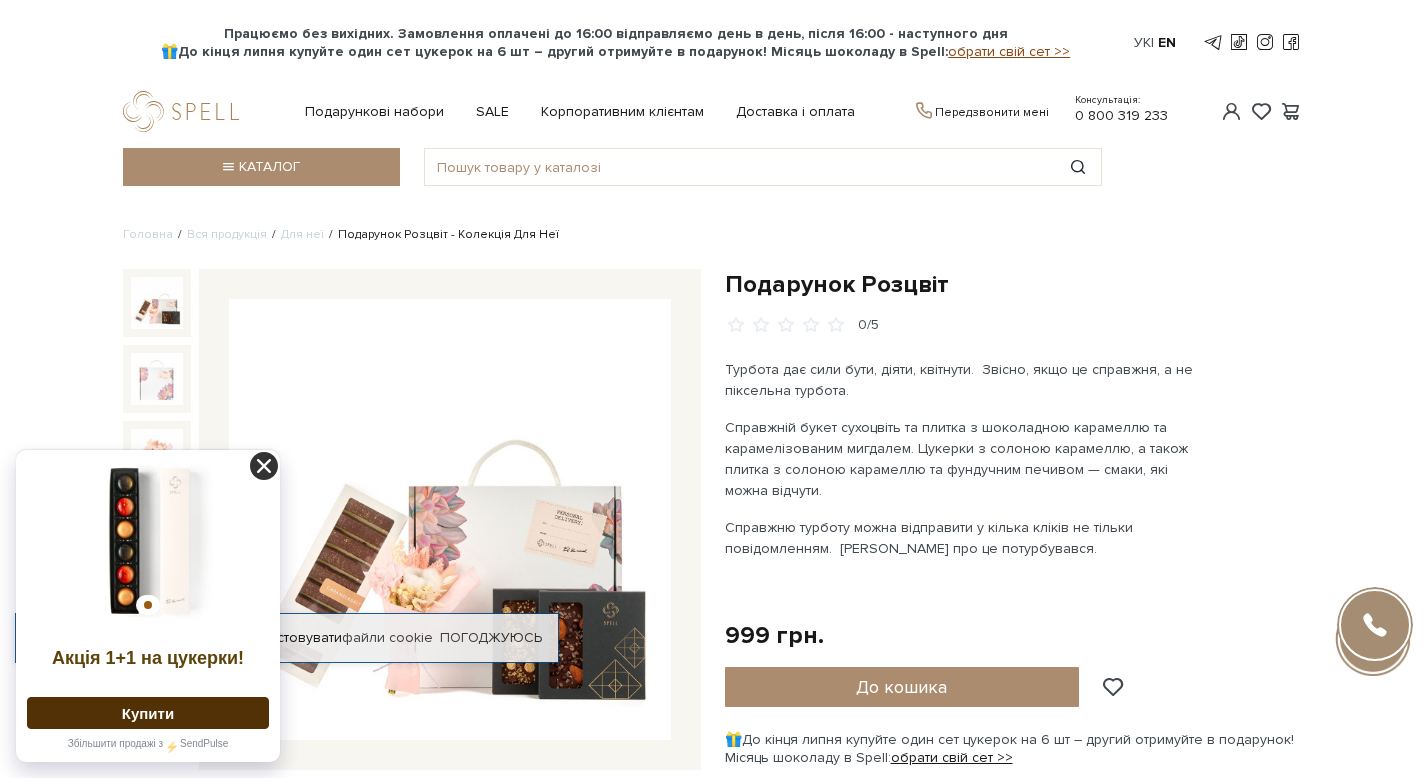 click 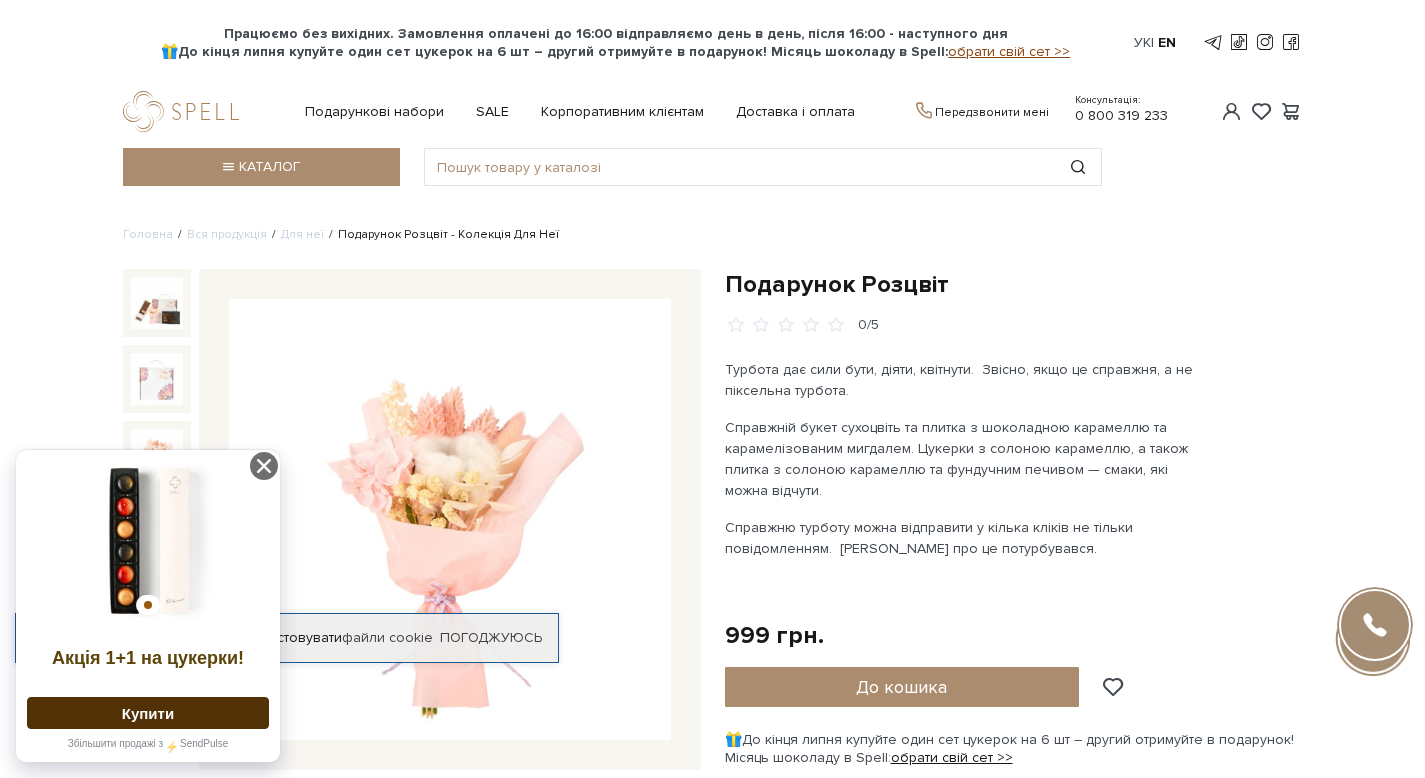 click at bounding box center (450, 520) 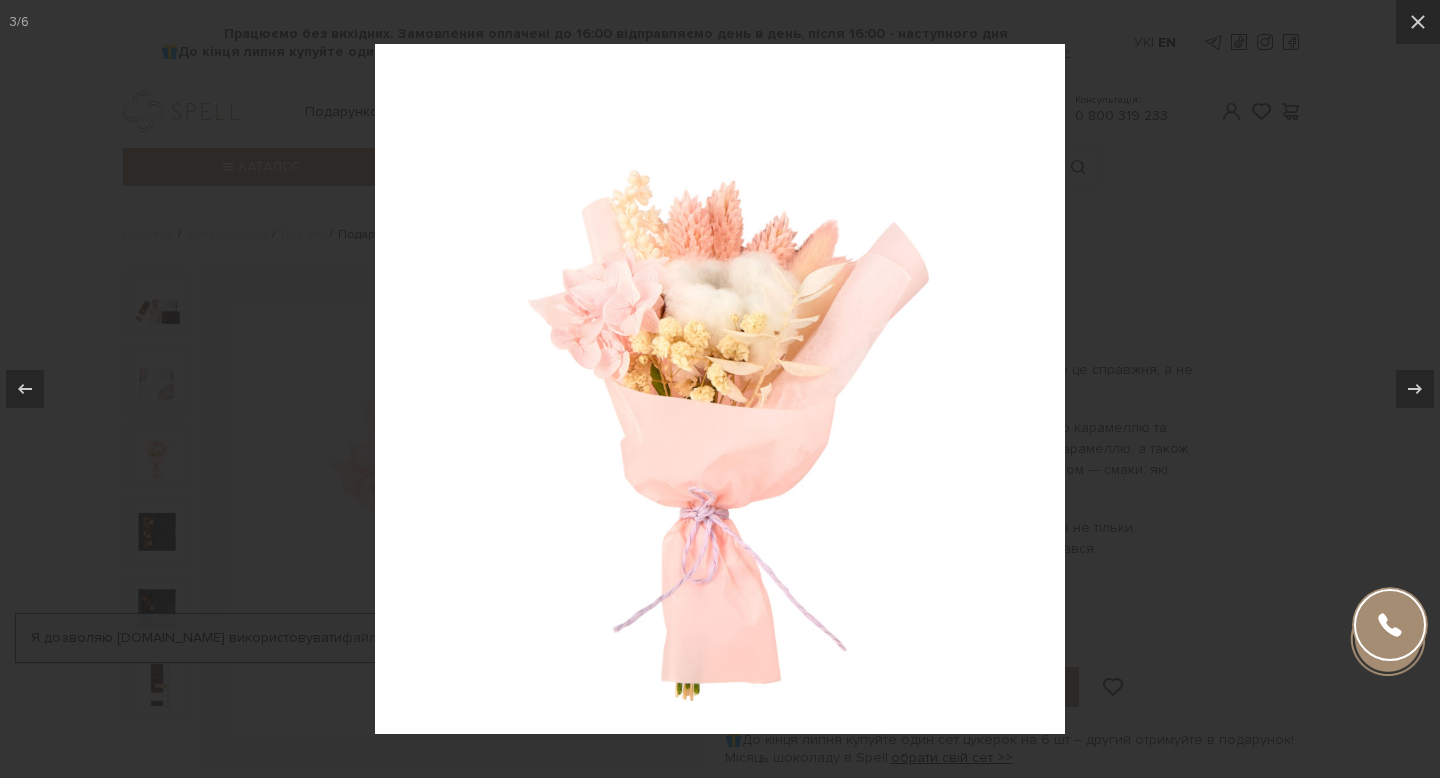 click at bounding box center (720, 389) 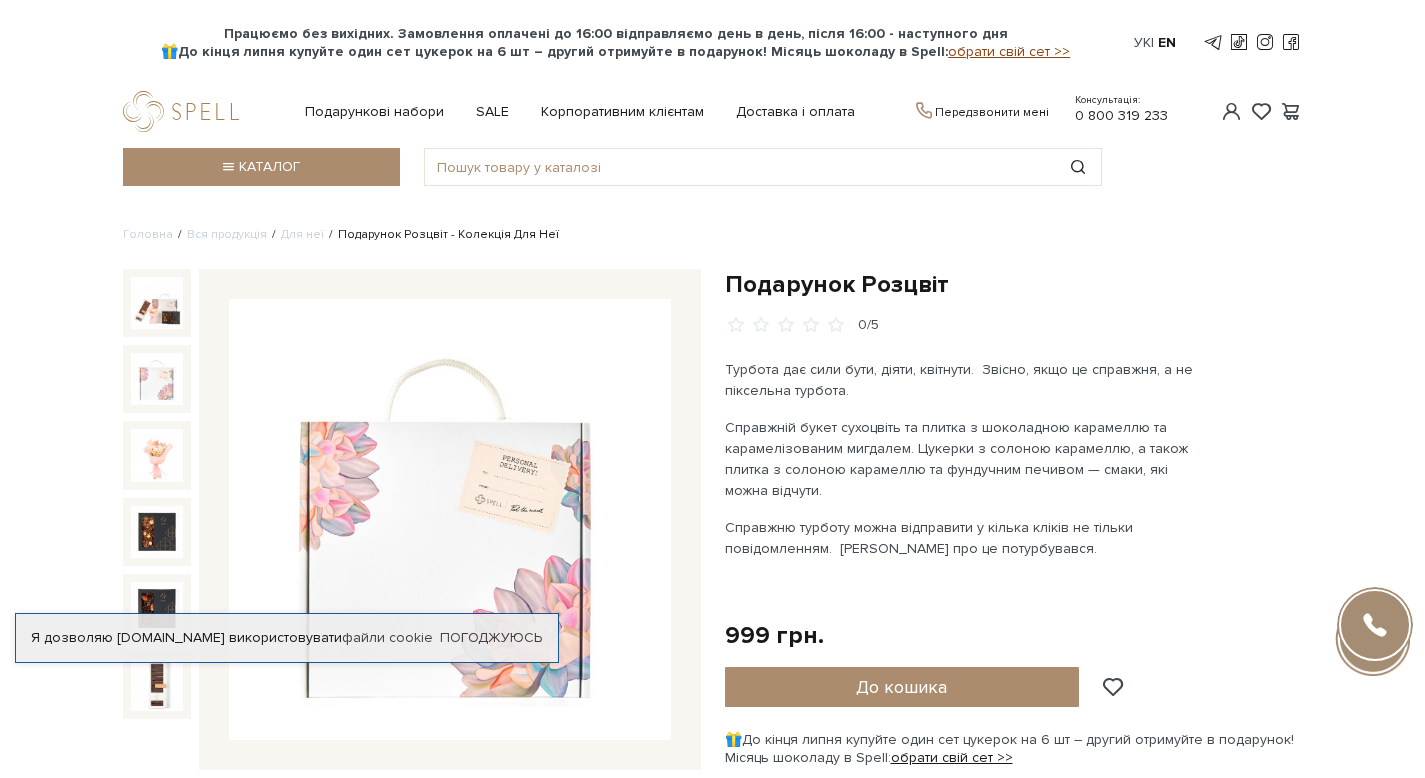 click at bounding box center (157, 379) 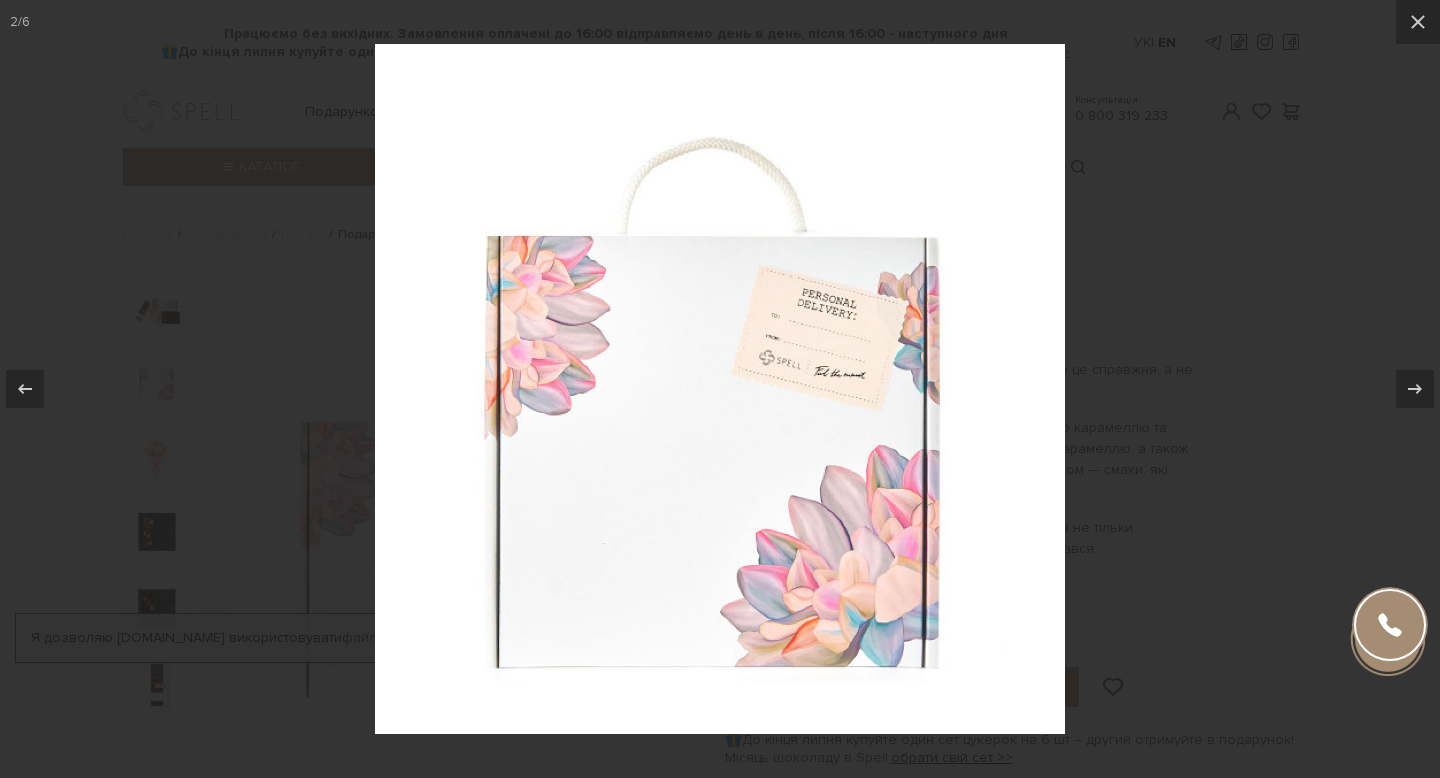 click at bounding box center (720, 389) 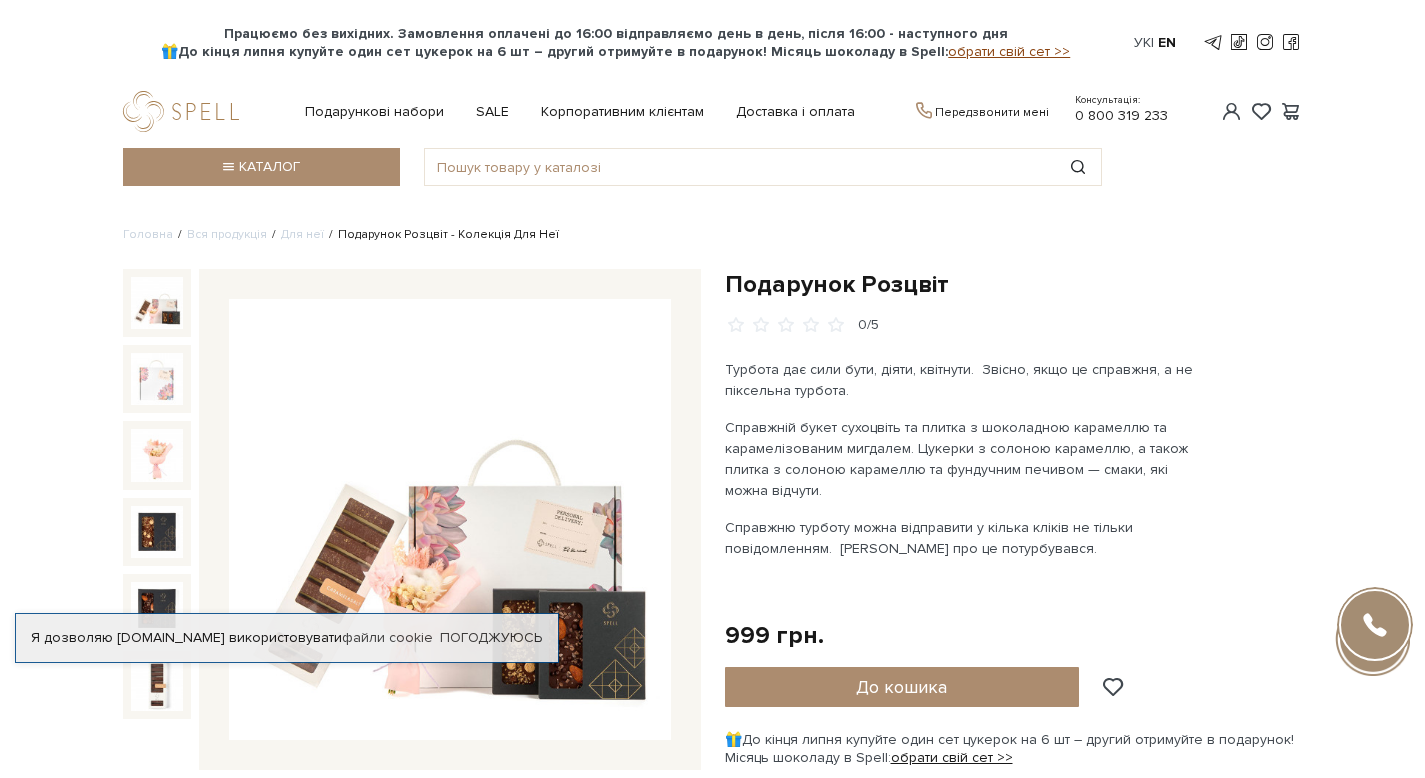click at bounding box center [157, 303] 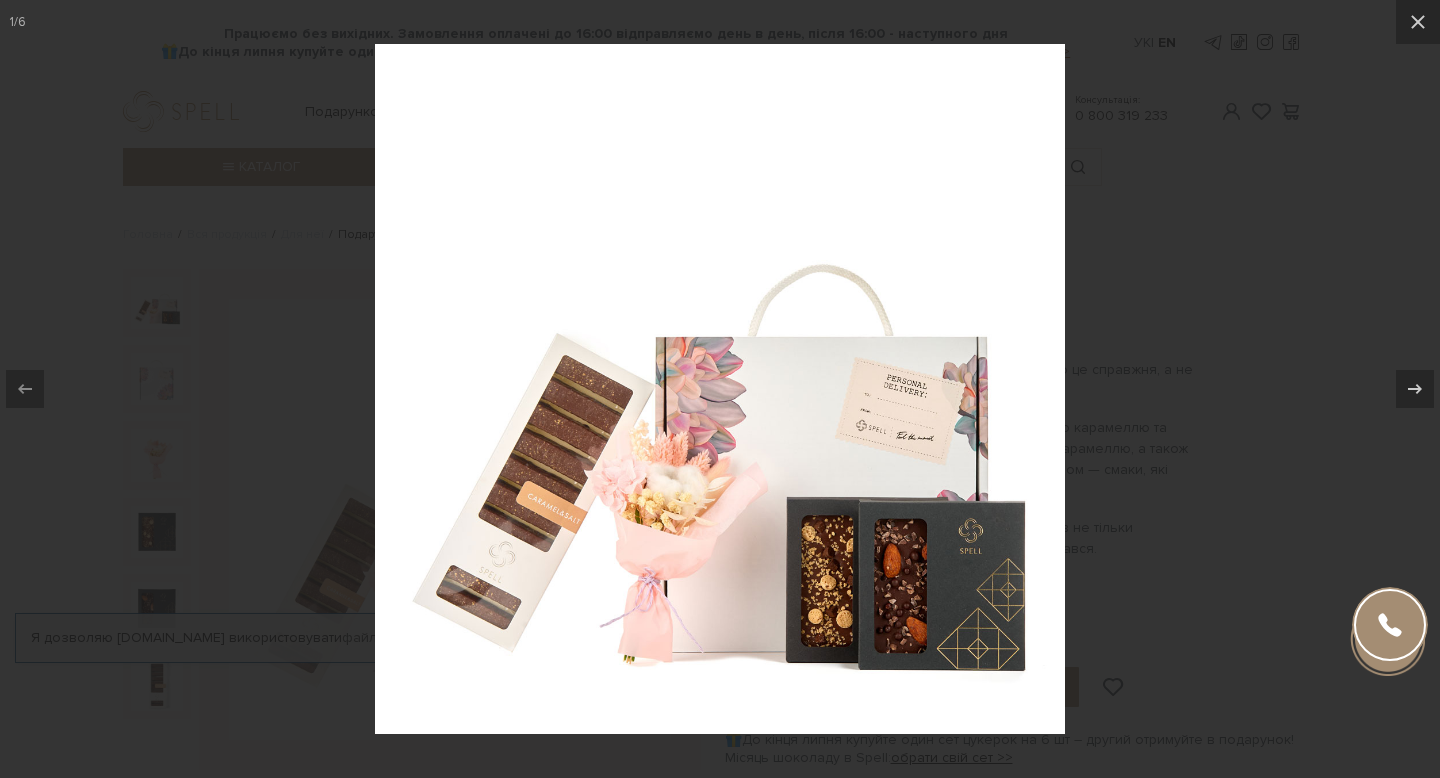 click at bounding box center [720, 389] 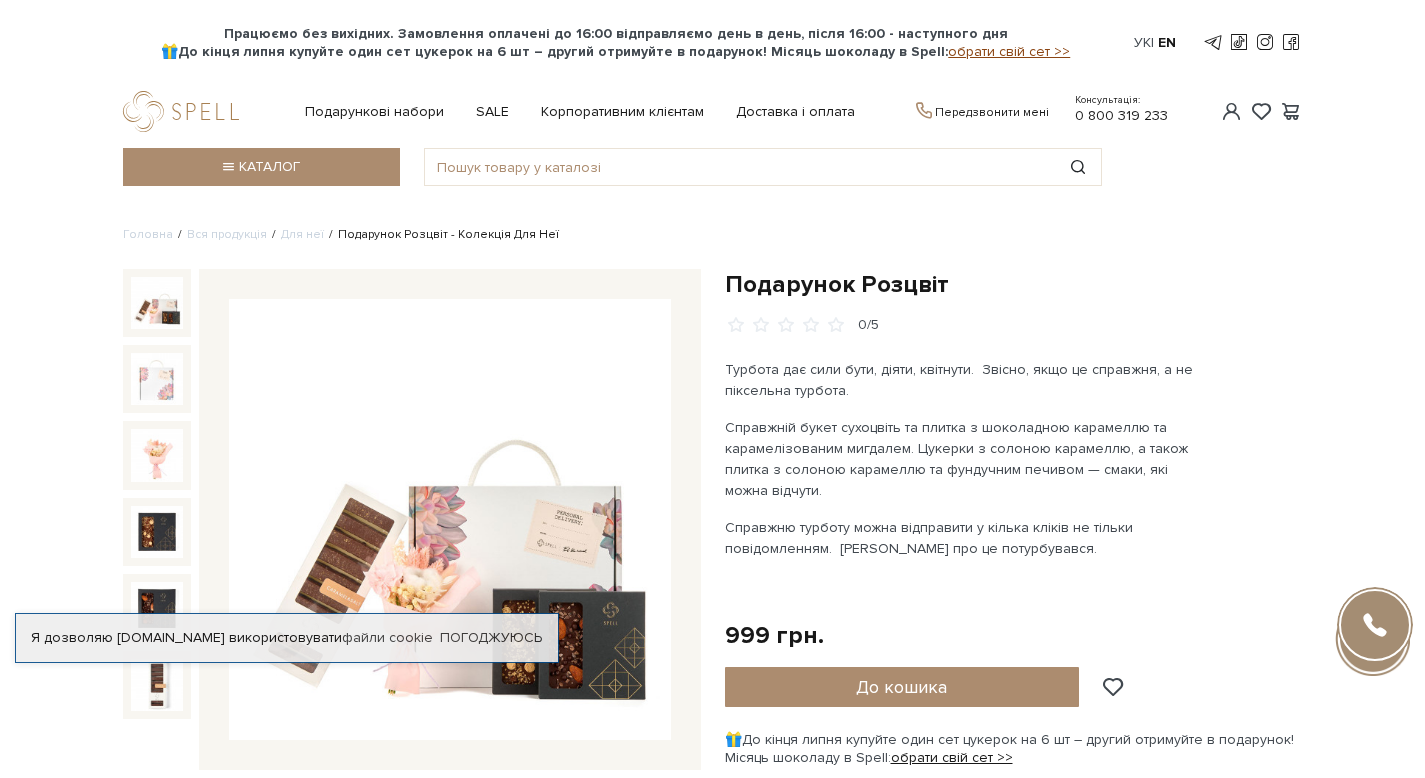 click at bounding box center [450, 520] 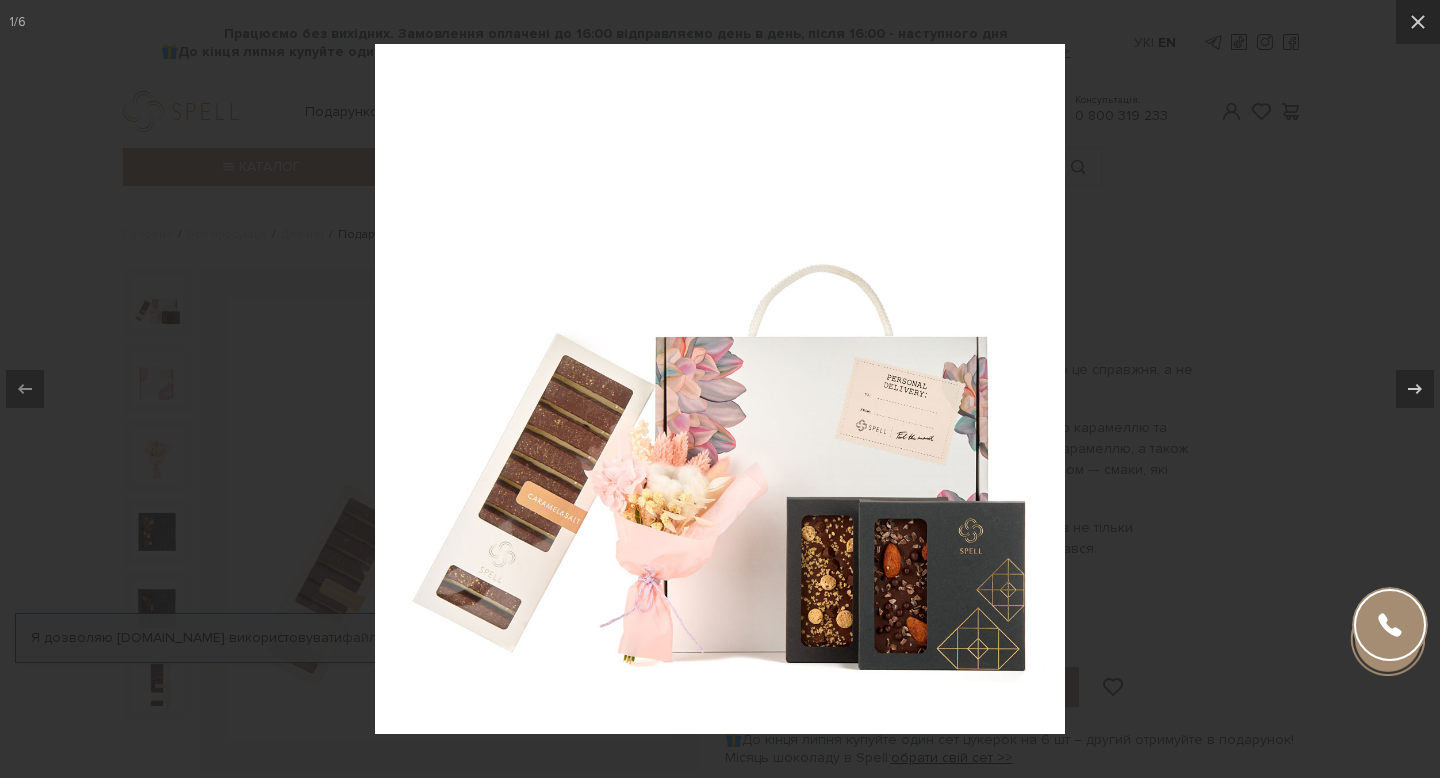 click at bounding box center [720, 389] 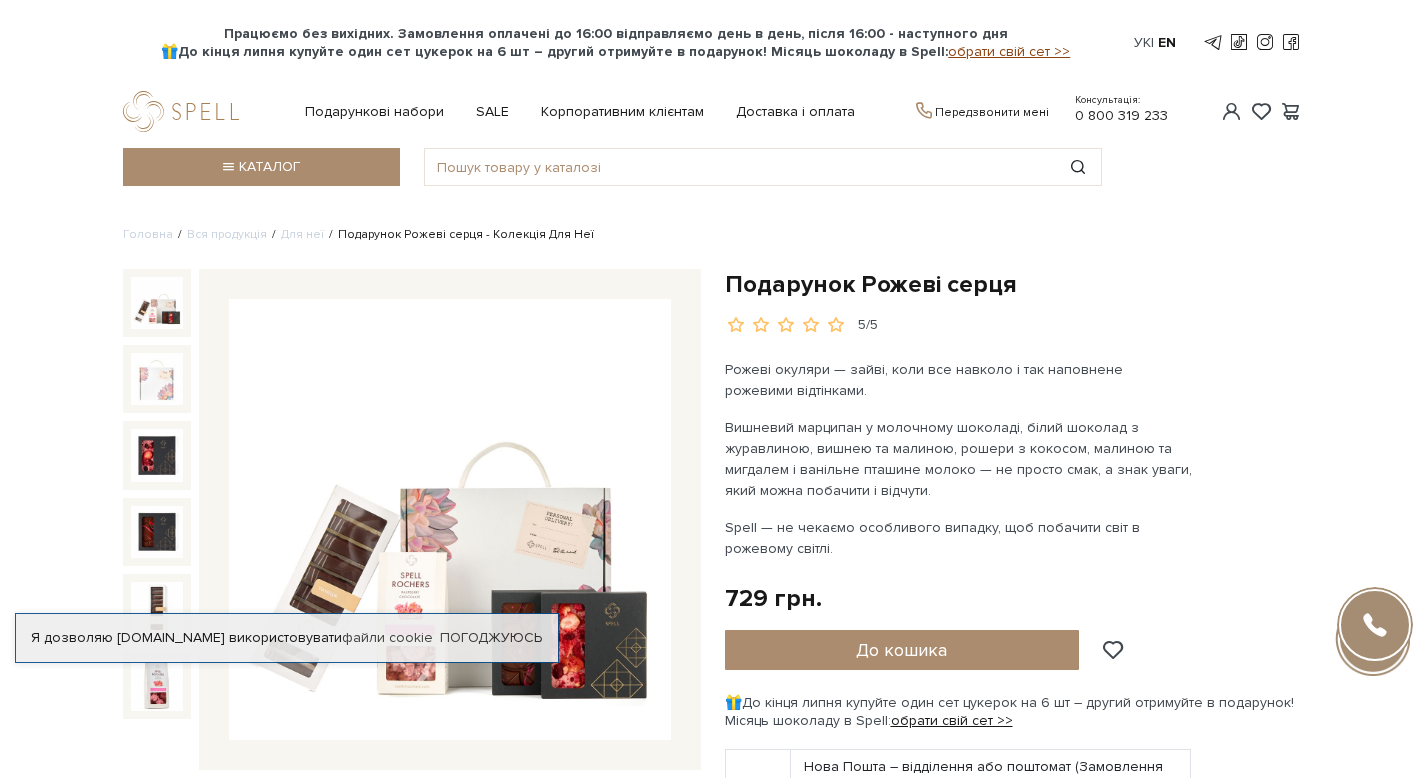 scroll, scrollTop: 0, scrollLeft: 0, axis: both 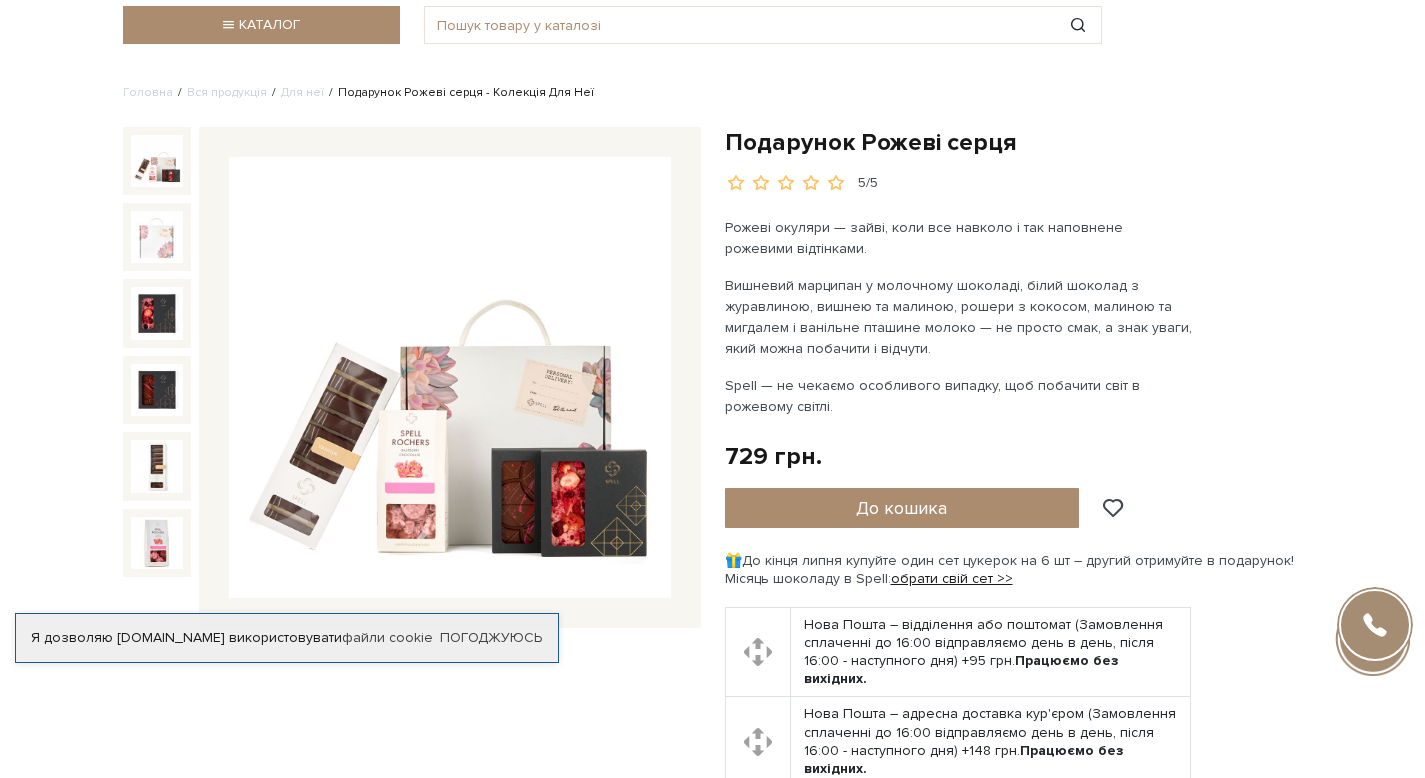 click at bounding box center (450, 378) 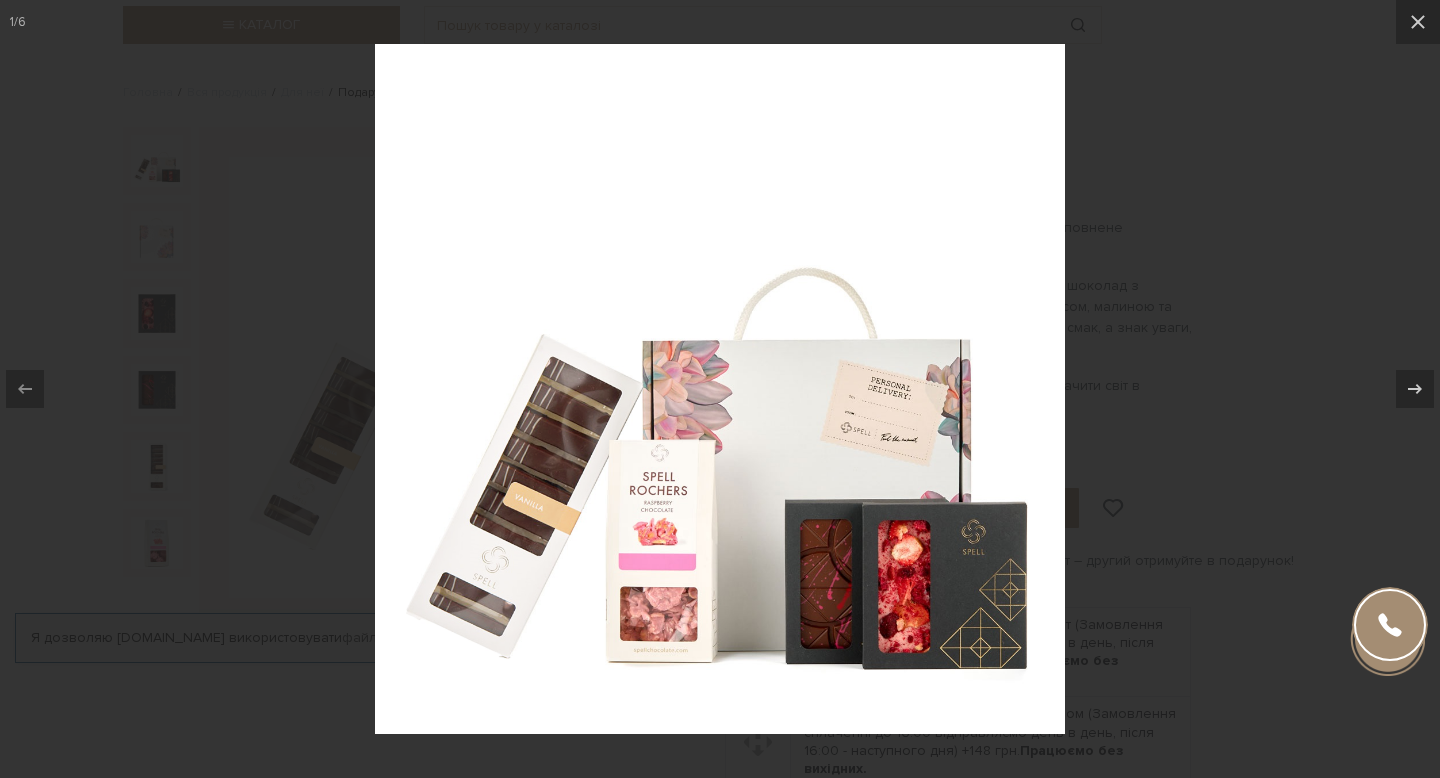 click at bounding box center (720, 389) 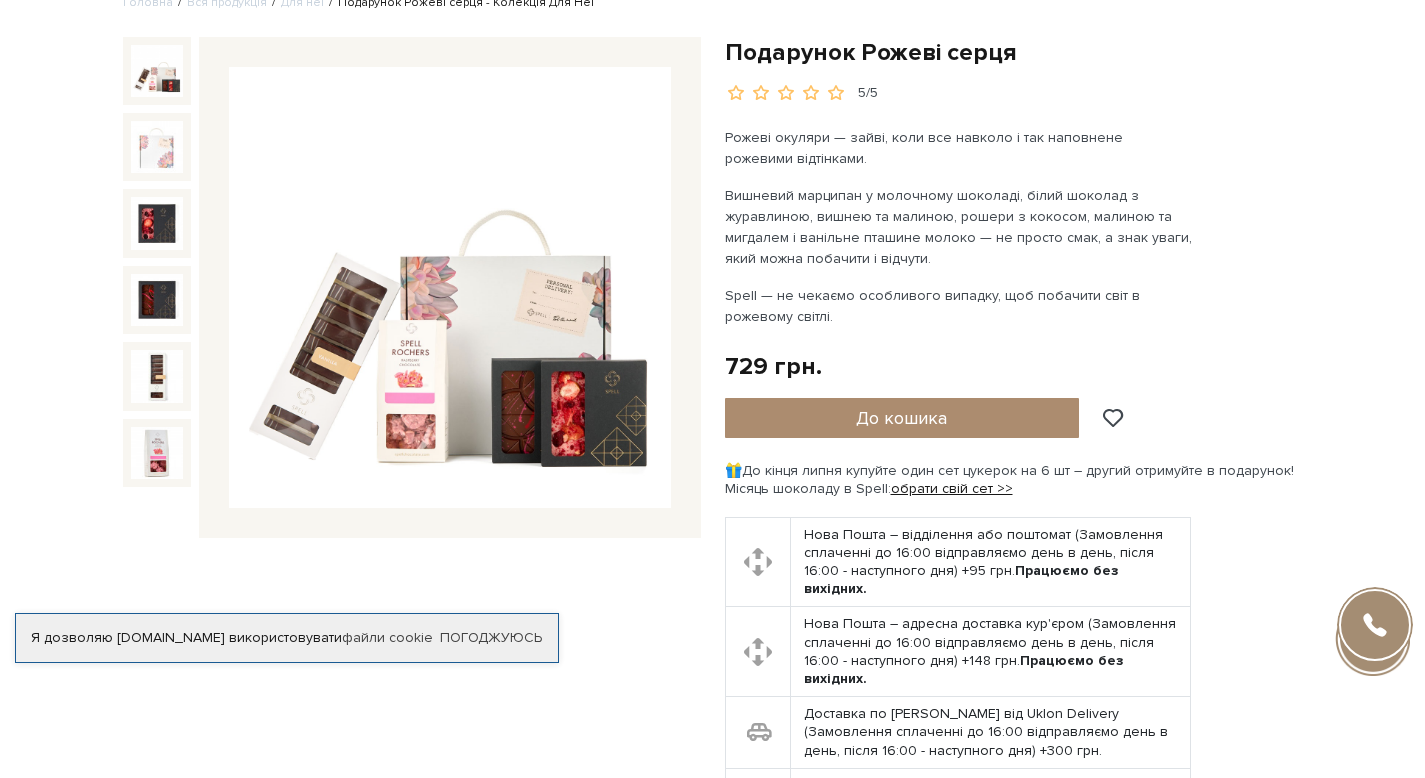 scroll, scrollTop: 221, scrollLeft: 0, axis: vertical 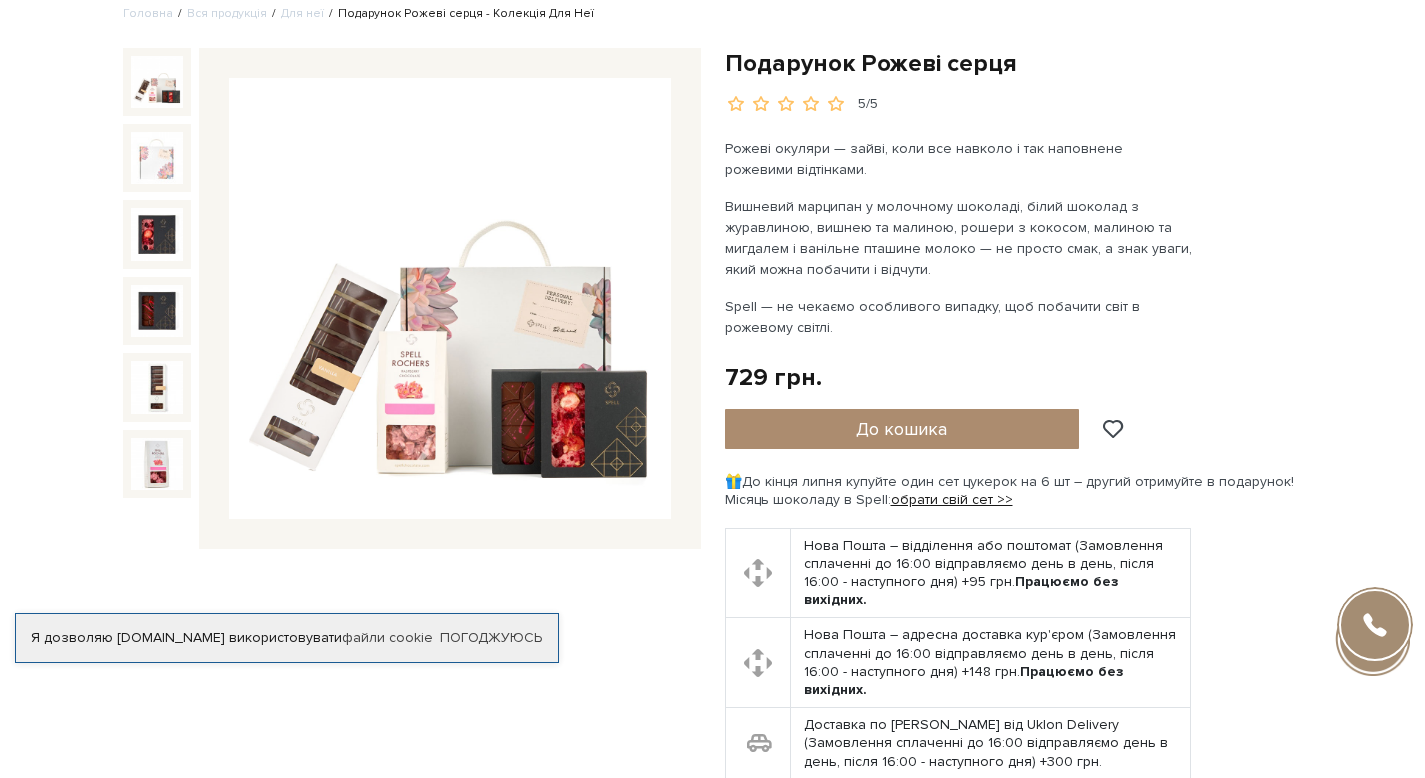 click at bounding box center (450, 299) 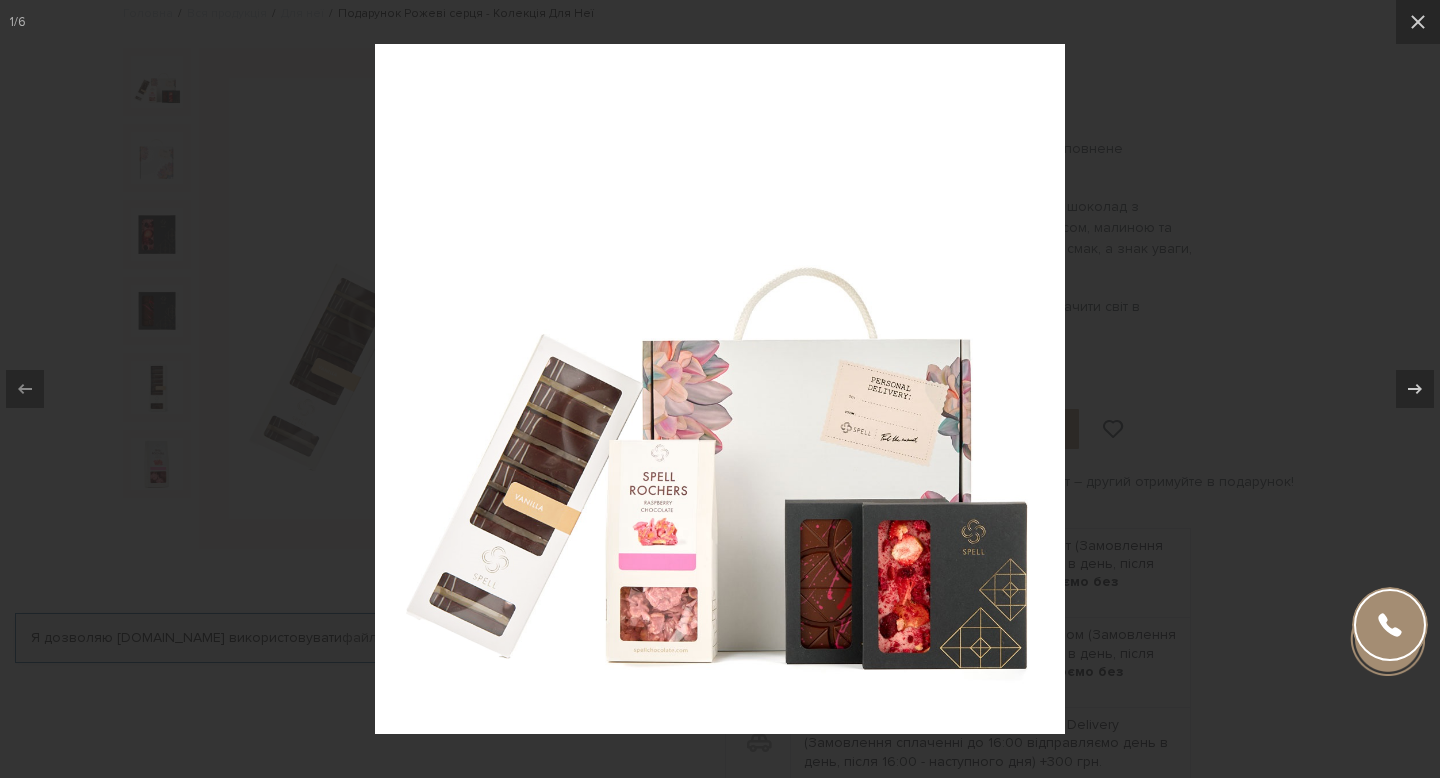 click at bounding box center (720, 389) 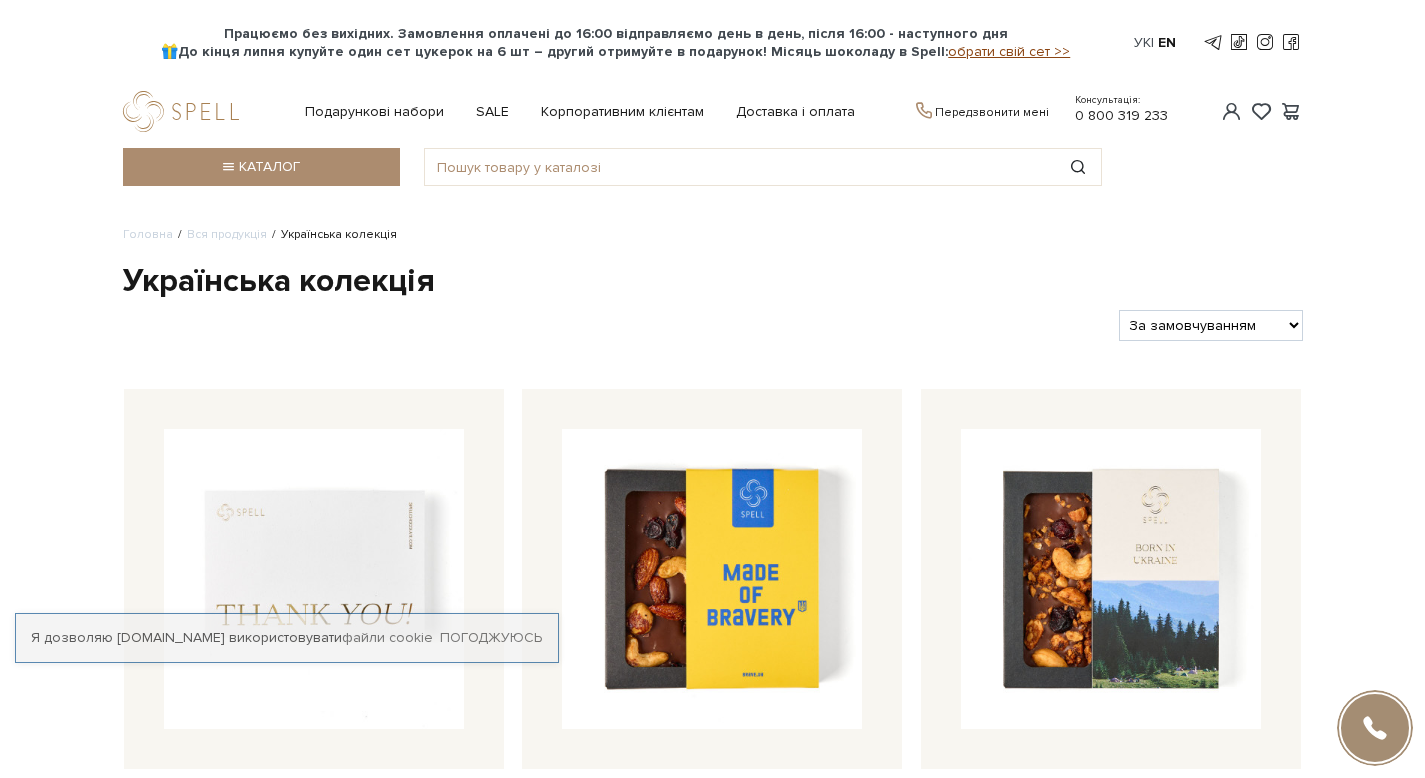 scroll, scrollTop: 0, scrollLeft: 0, axis: both 